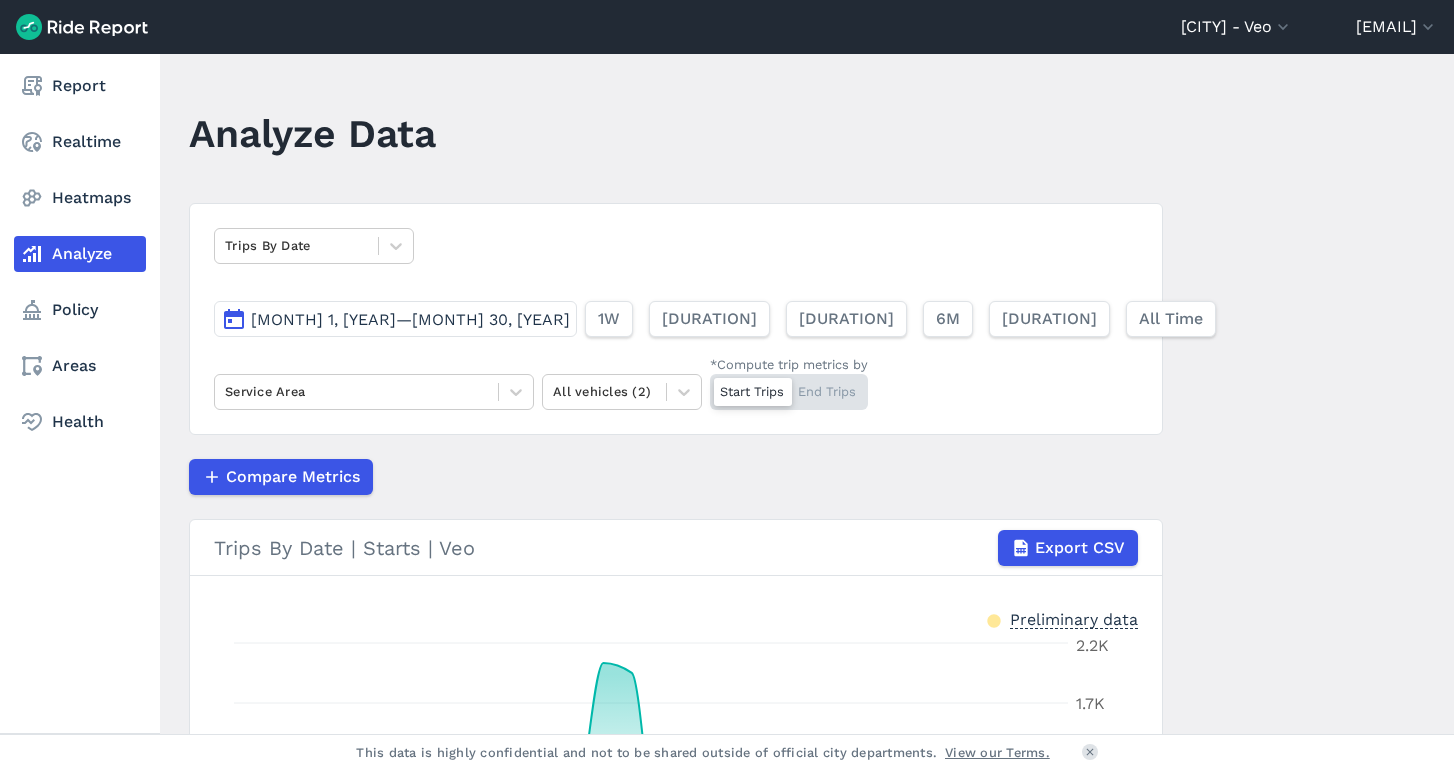 scroll, scrollTop: 0, scrollLeft: 0, axis: both 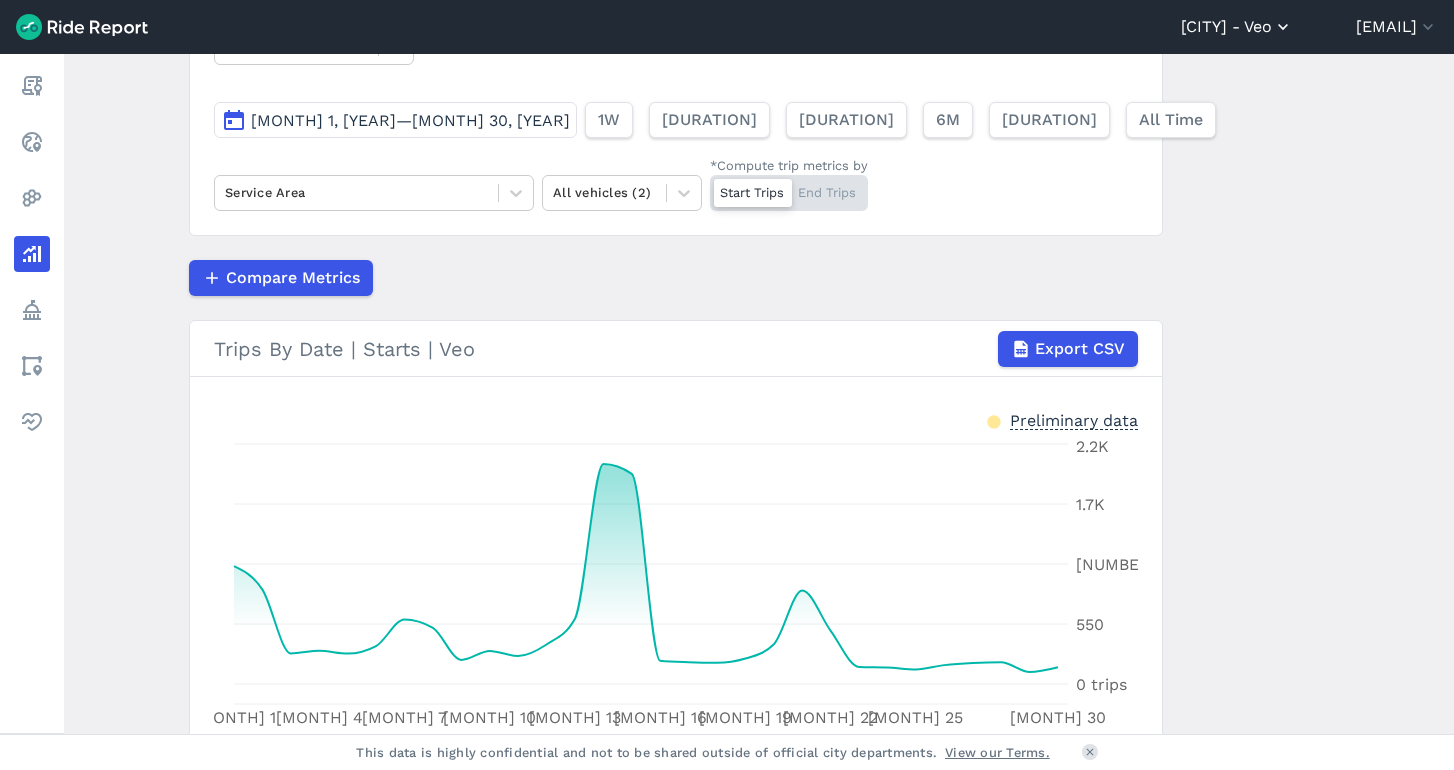 click on "[CITY] - Veo" at bounding box center (1237, 27) 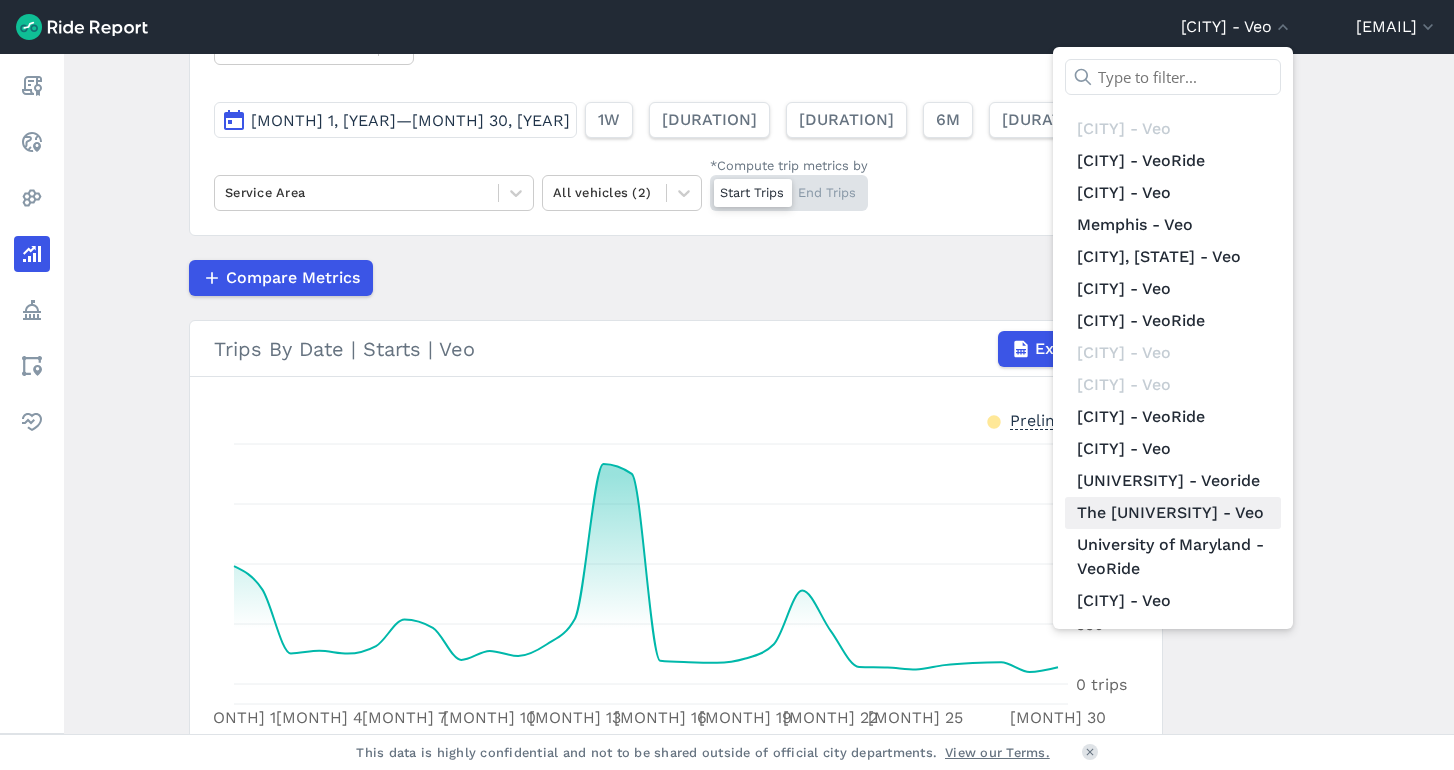 scroll, scrollTop: 232, scrollLeft: 0, axis: vertical 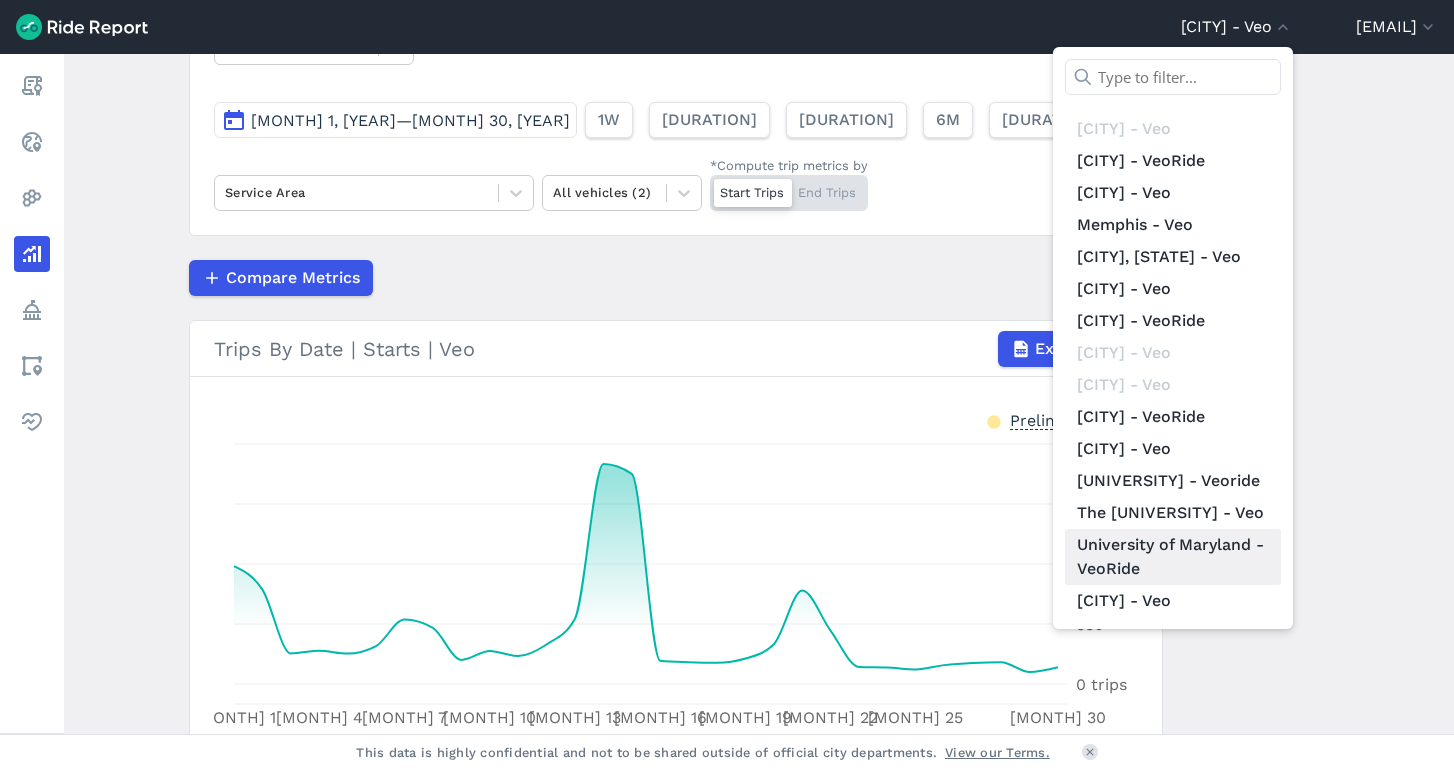 click on "University of Maryland - VeoRide" at bounding box center (1173, 557) 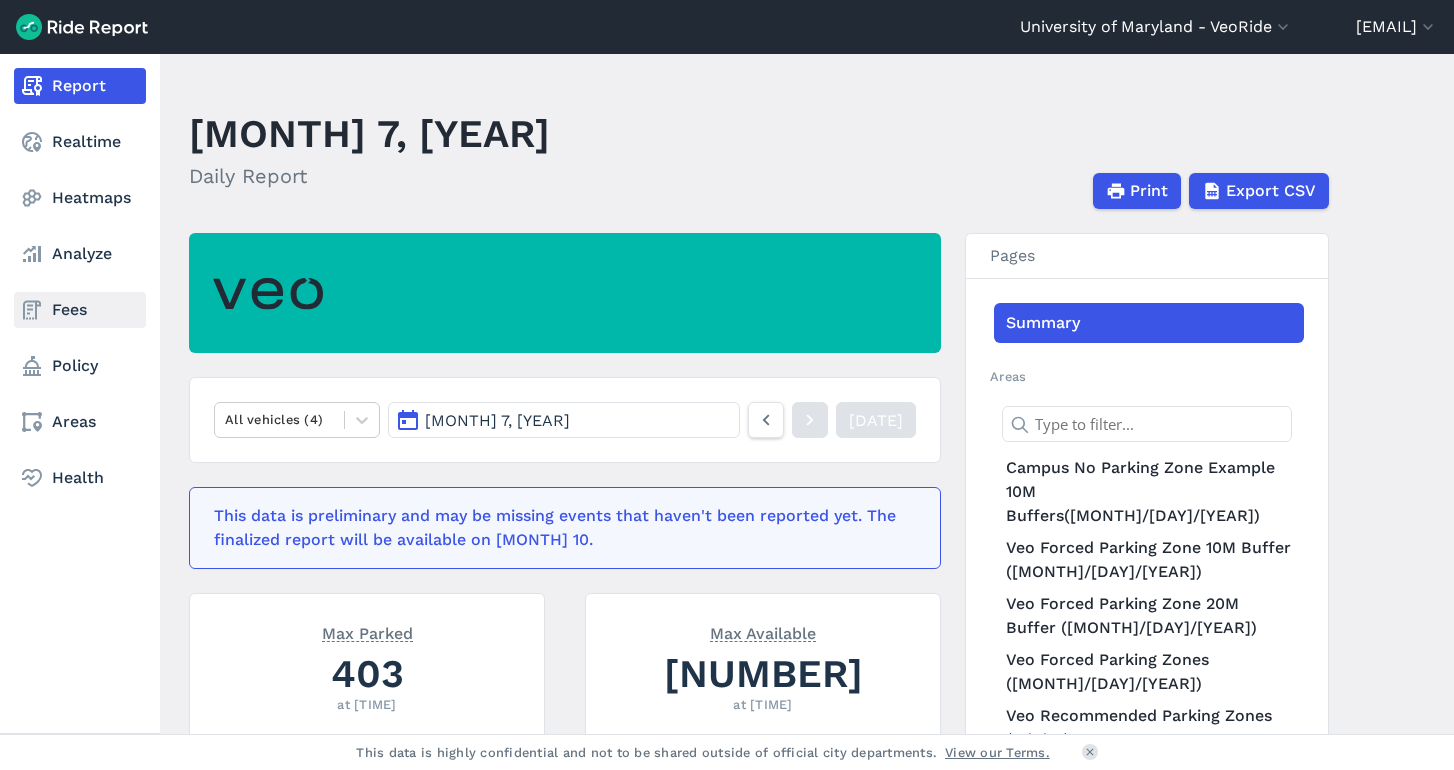 click on "Fees" at bounding box center [80, 310] 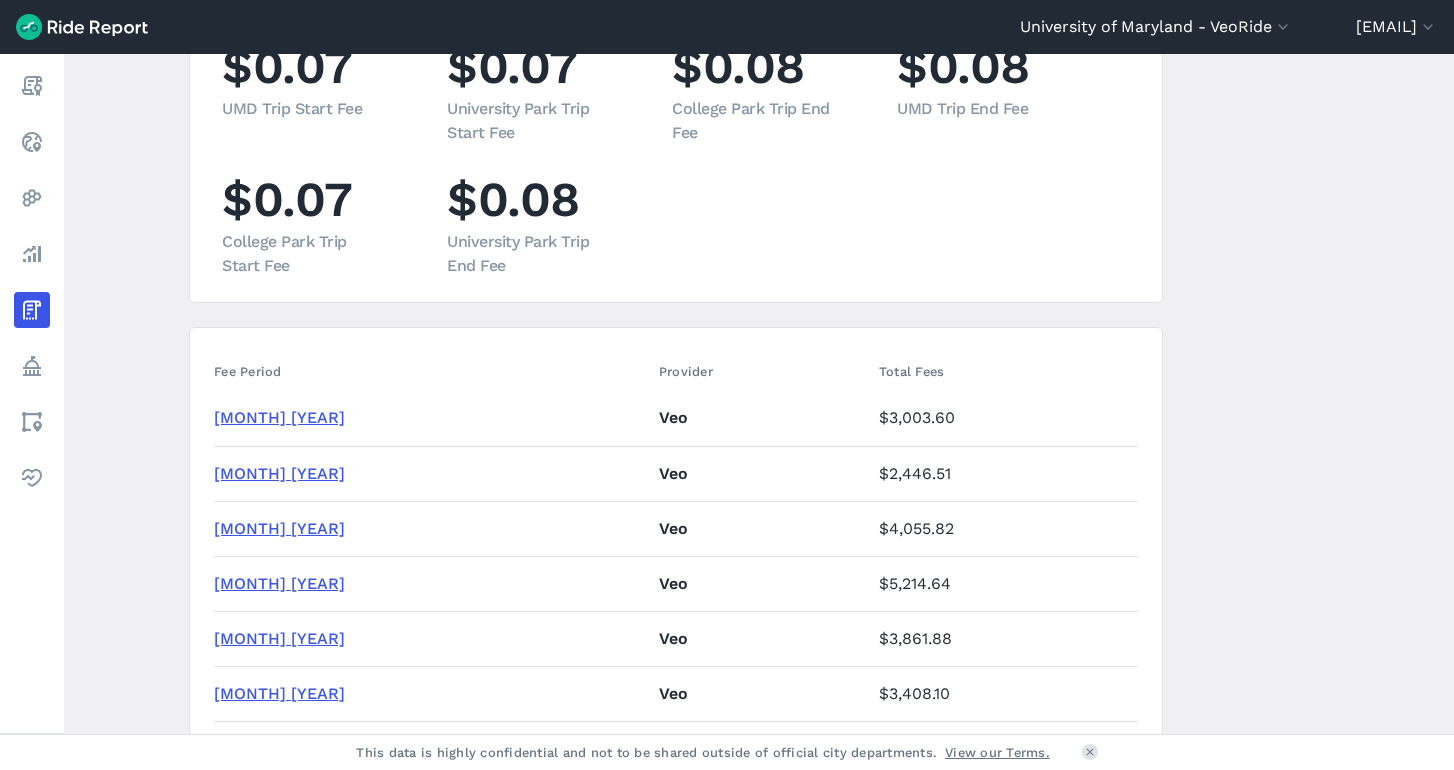 scroll, scrollTop: 257, scrollLeft: 0, axis: vertical 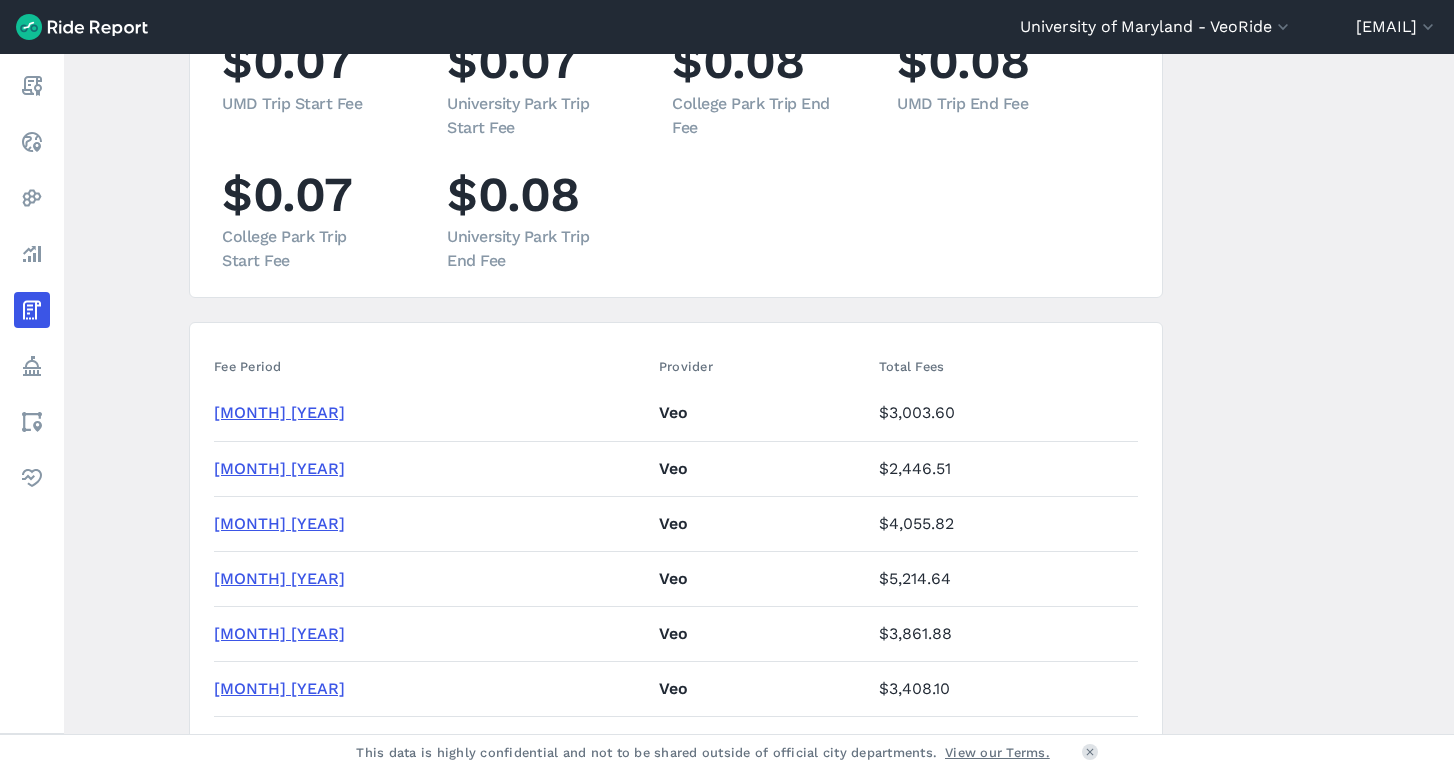 click on "[MONTH] [YEAR]" at bounding box center [279, 578] 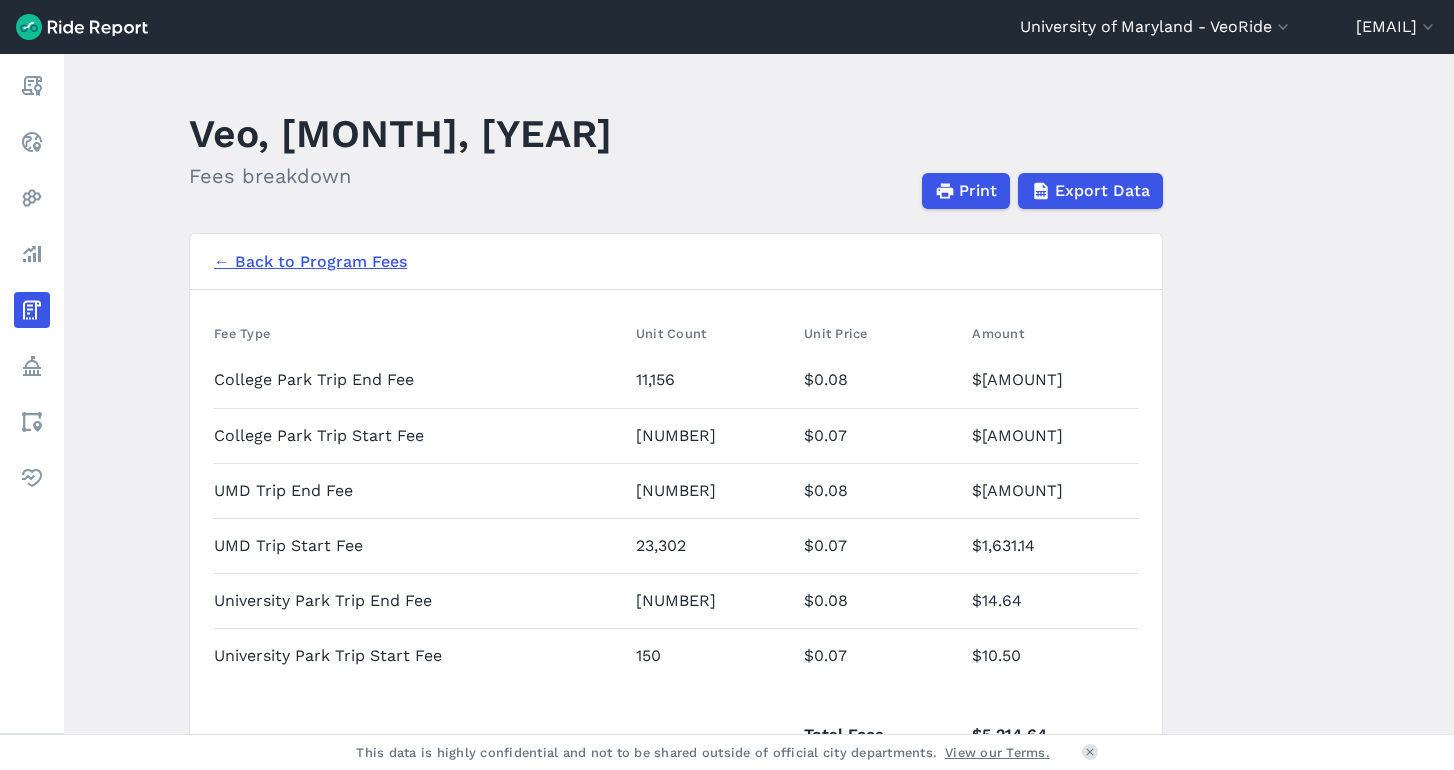 click on "← Back to Program Fees" at bounding box center [310, 262] 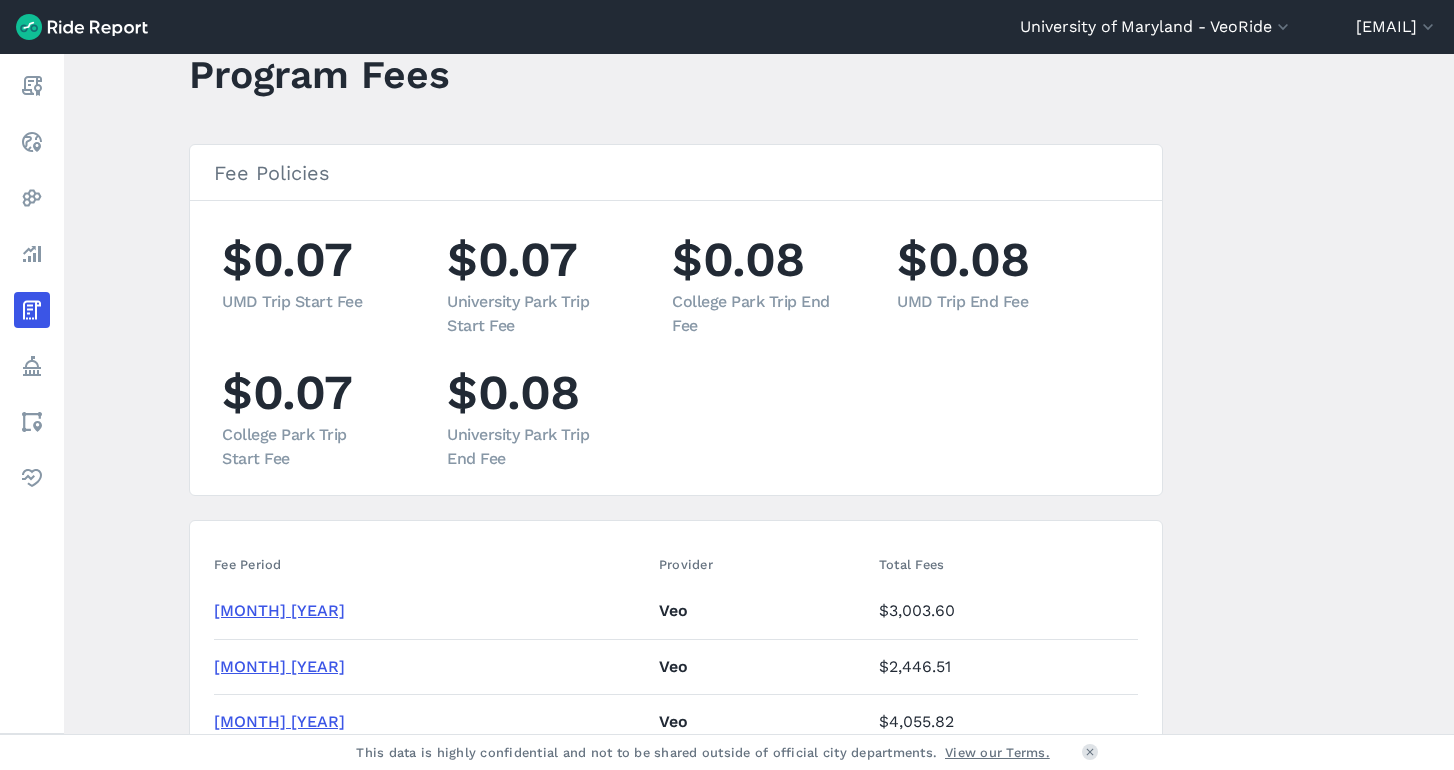 scroll, scrollTop: 61, scrollLeft: 0, axis: vertical 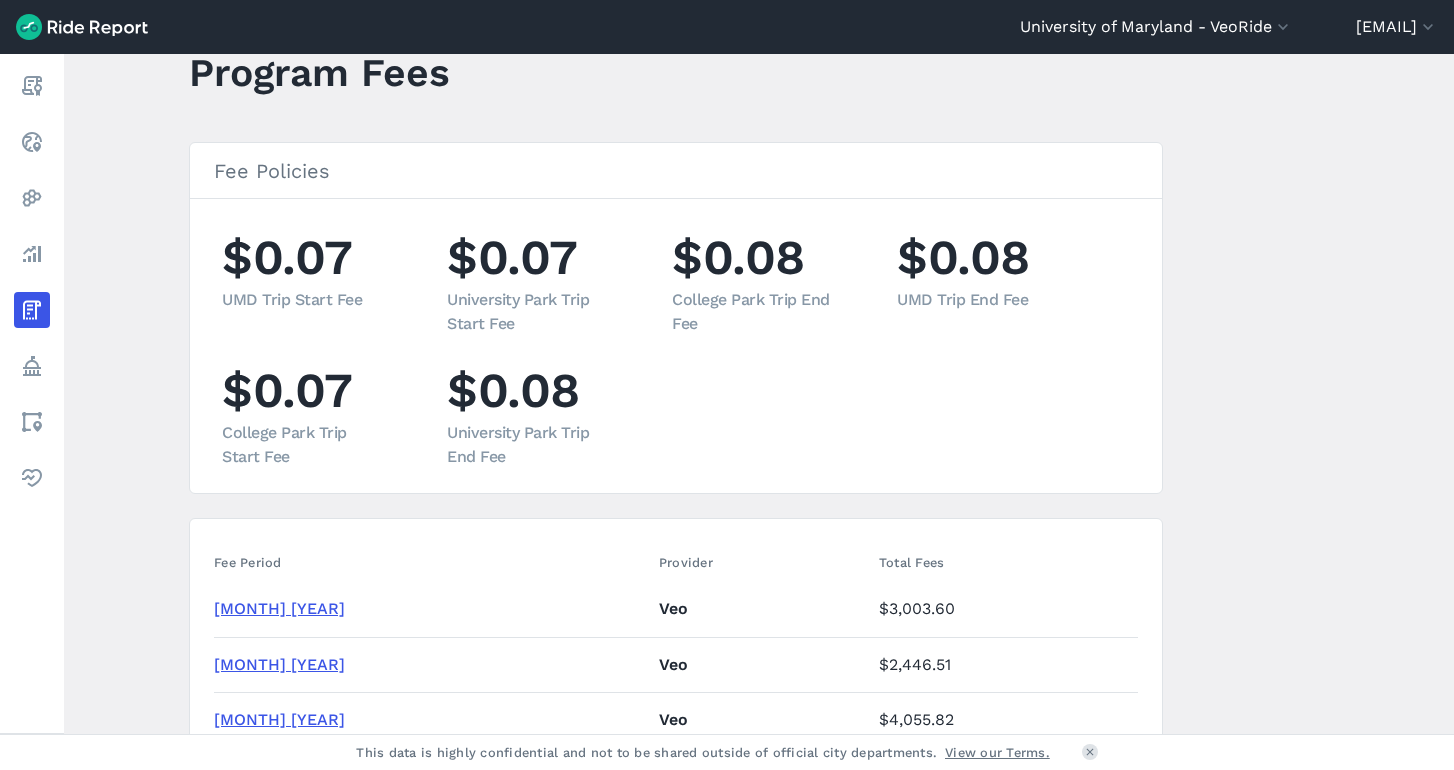 click on "[MONTH] [YEAR]" at bounding box center (279, 719) 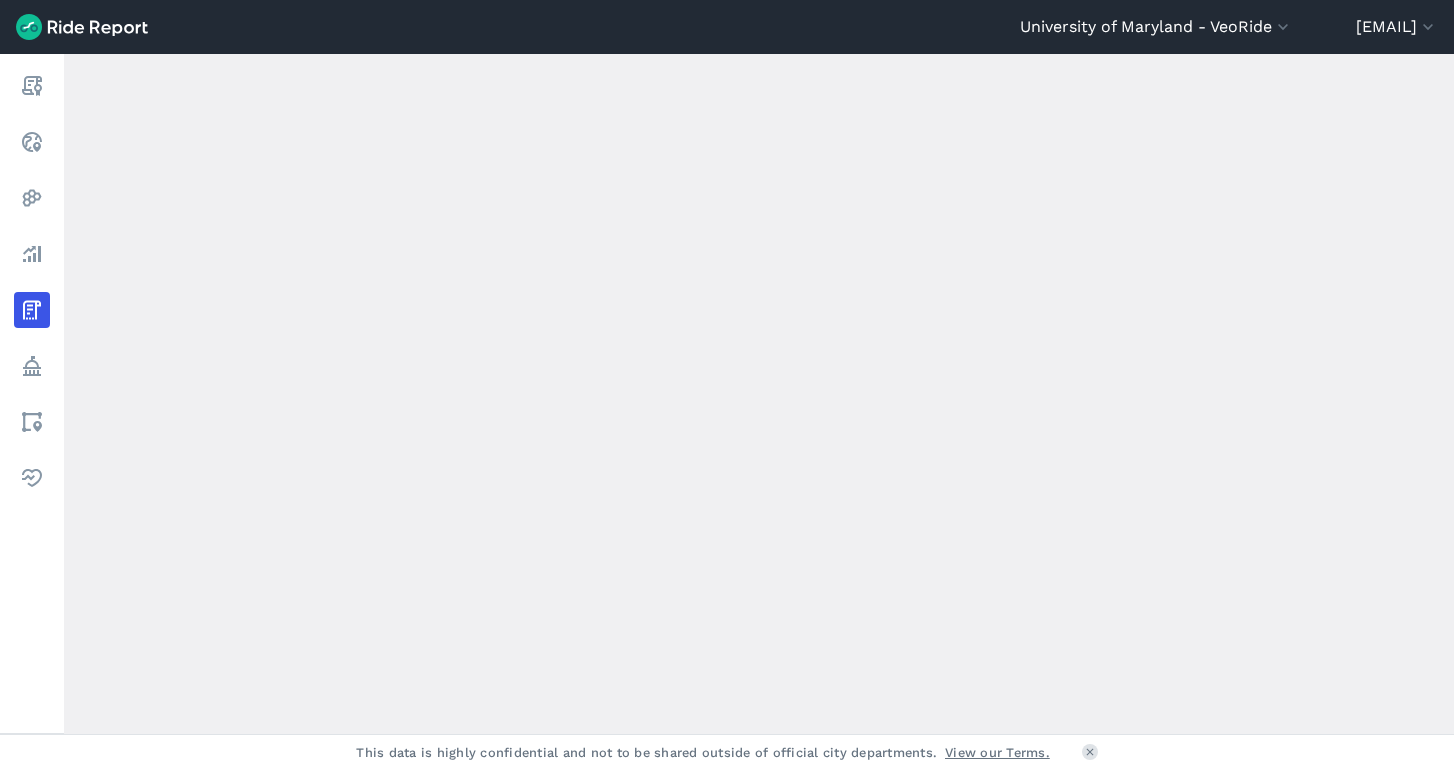 scroll, scrollTop: 0, scrollLeft: 0, axis: both 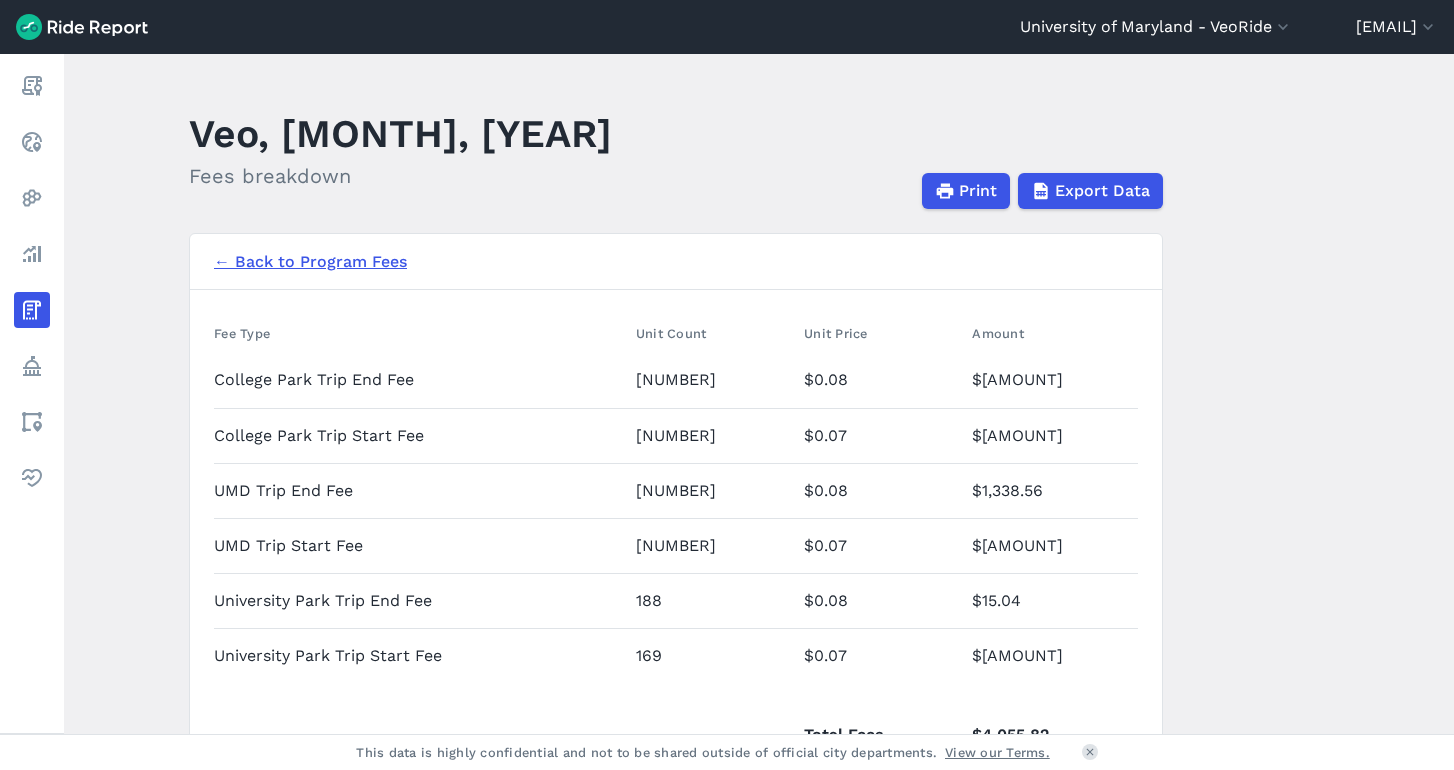 click on "← Back to Program Fees" at bounding box center (310, 262) 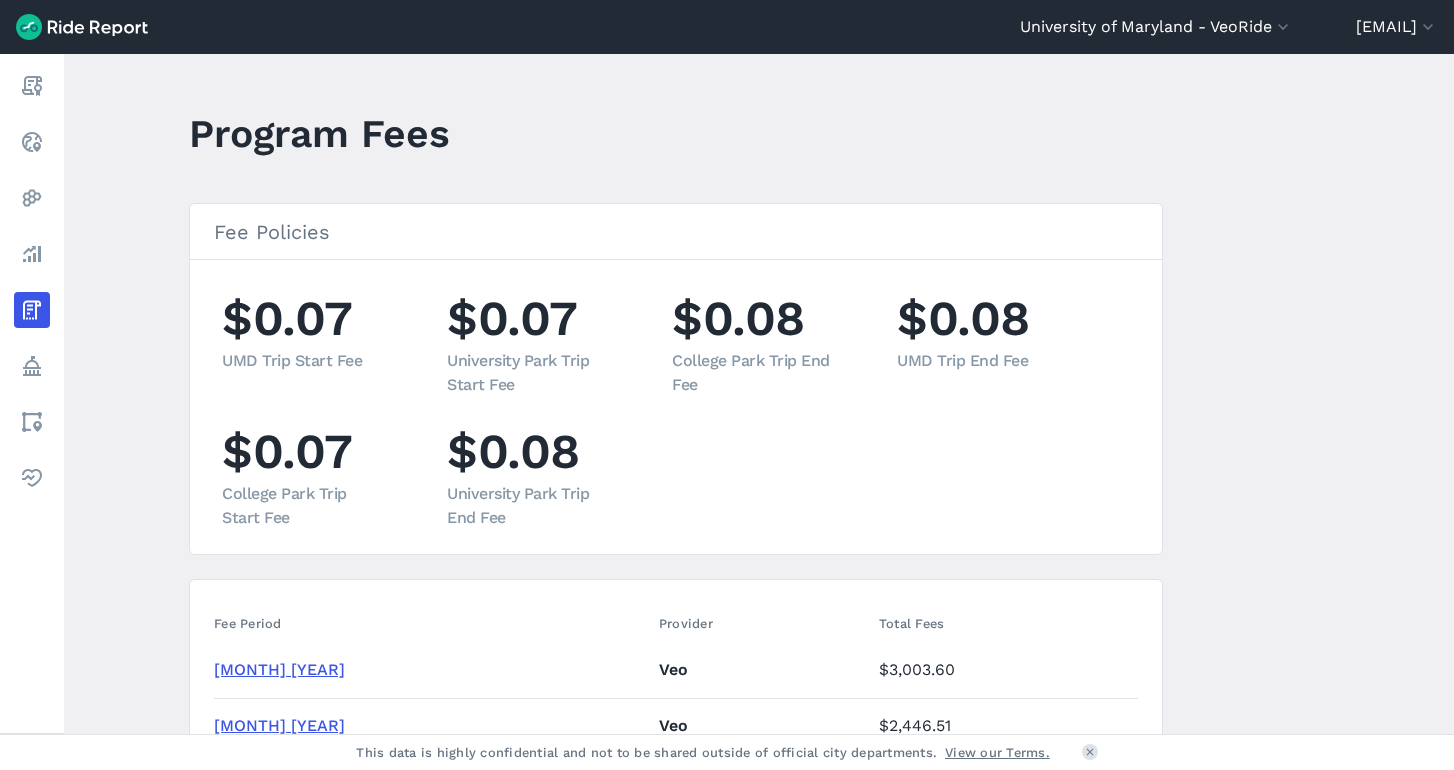 click on "[MONTH] [YEAR]" at bounding box center [279, 725] 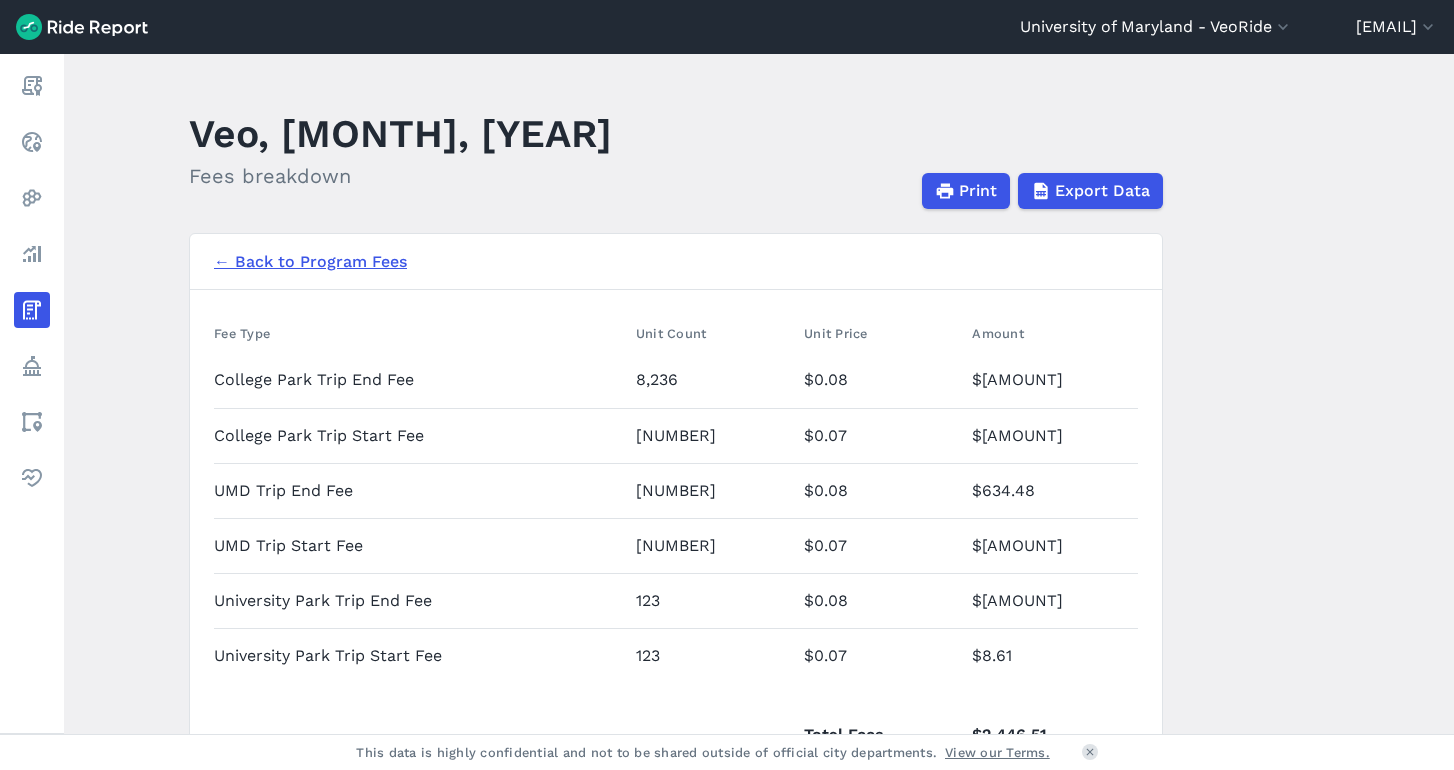 click on "← Back to Program Fees" at bounding box center [310, 262] 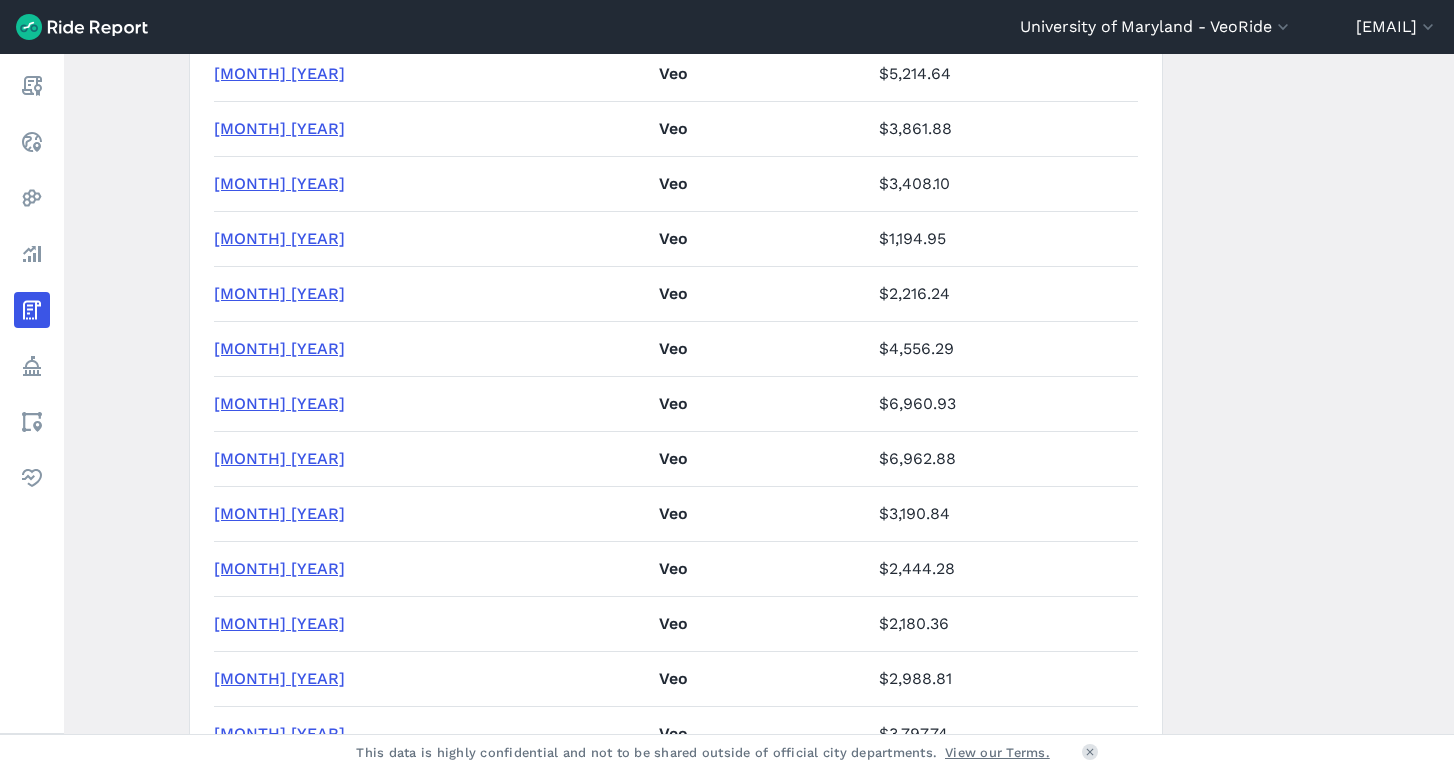 scroll, scrollTop: 754, scrollLeft: 0, axis: vertical 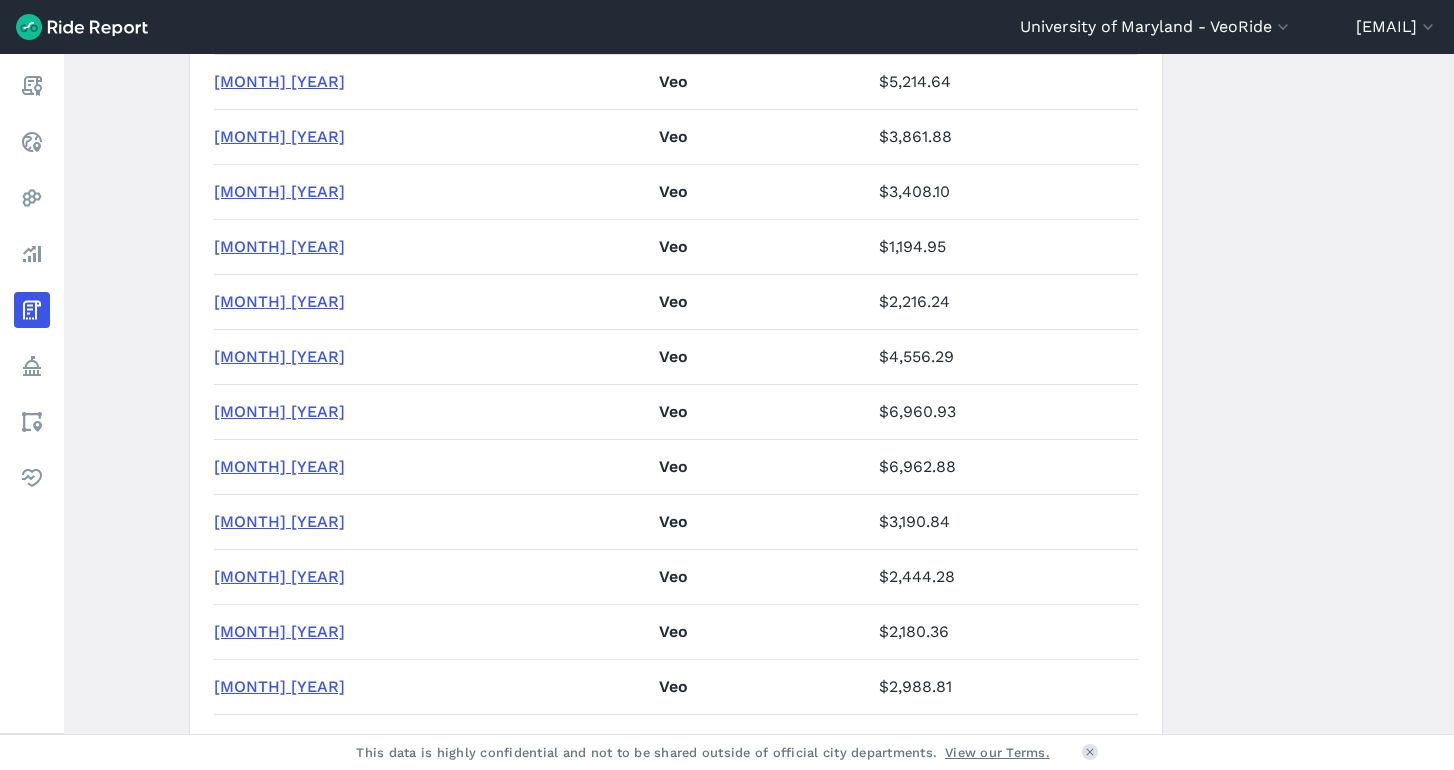 click on "[MONTH] [YEAR]" at bounding box center (279, 301) 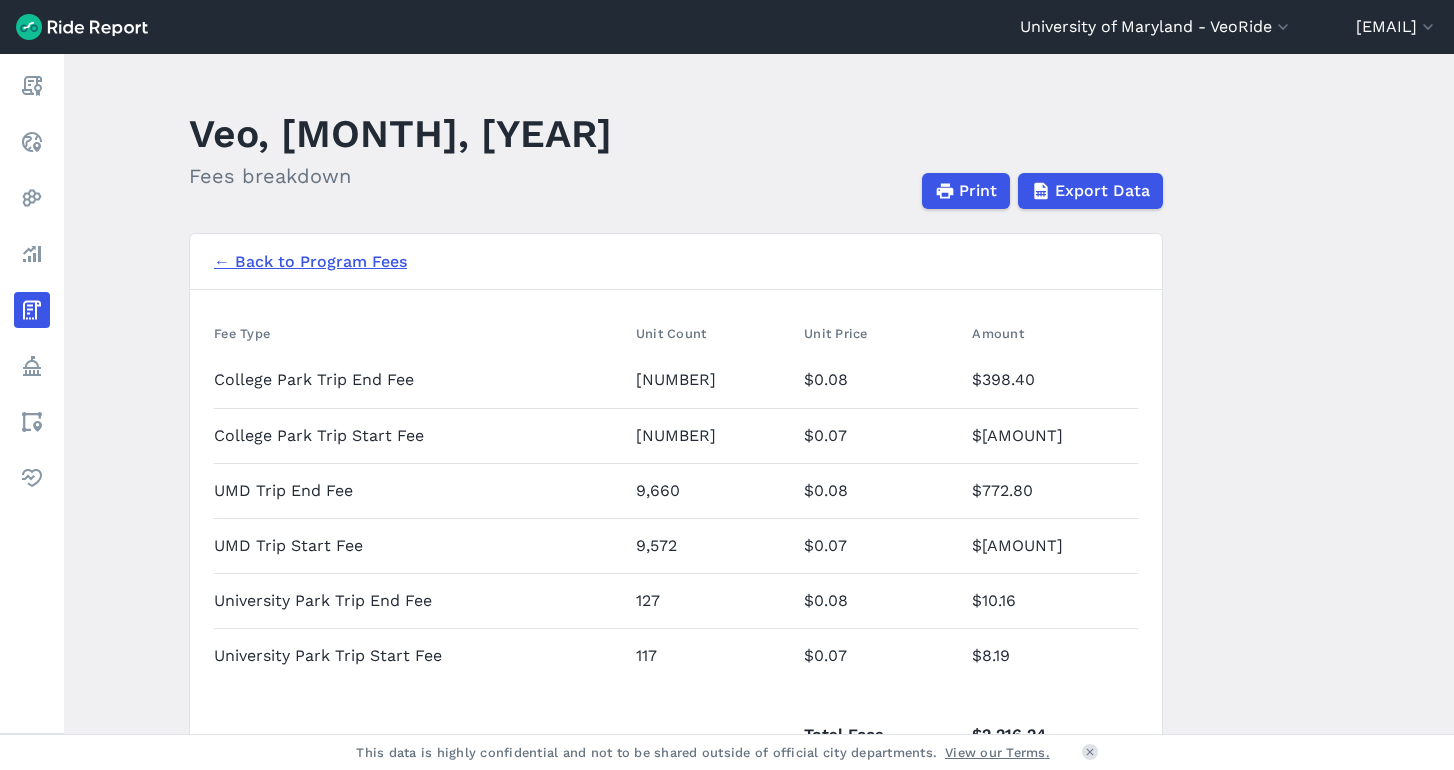 click on "← Back to Program Fees" at bounding box center (310, 262) 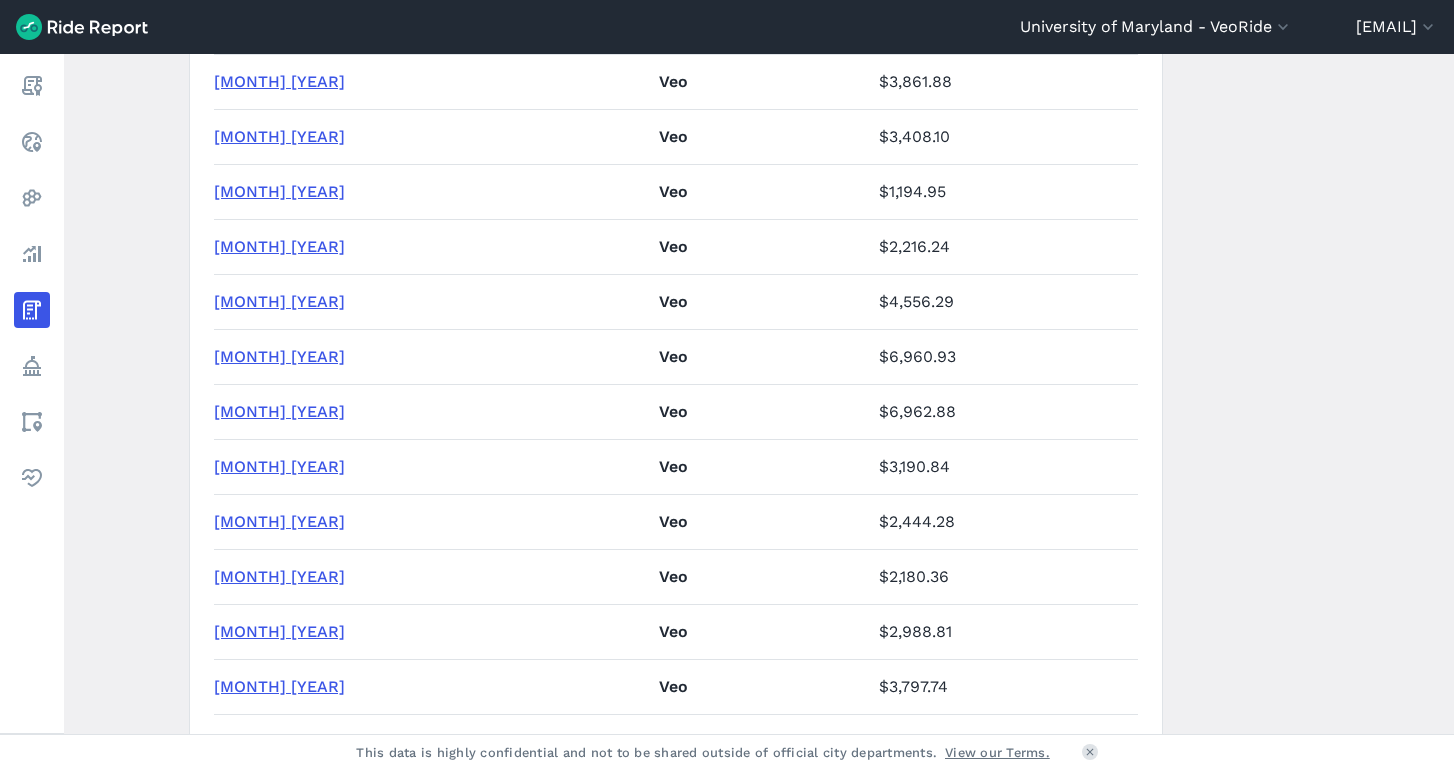 scroll, scrollTop: 845, scrollLeft: 0, axis: vertical 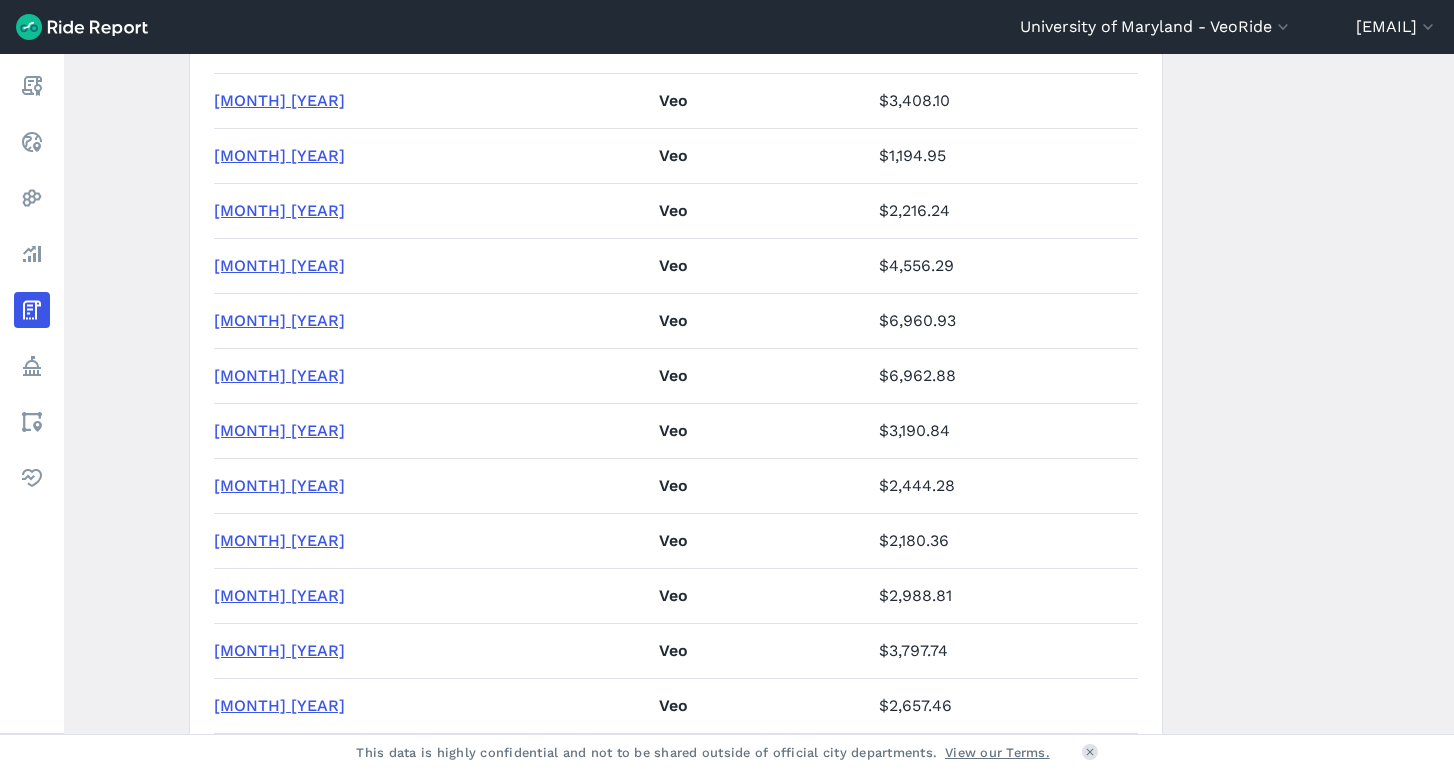 click on "[MONTH] [YEAR]" at bounding box center [279, 265] 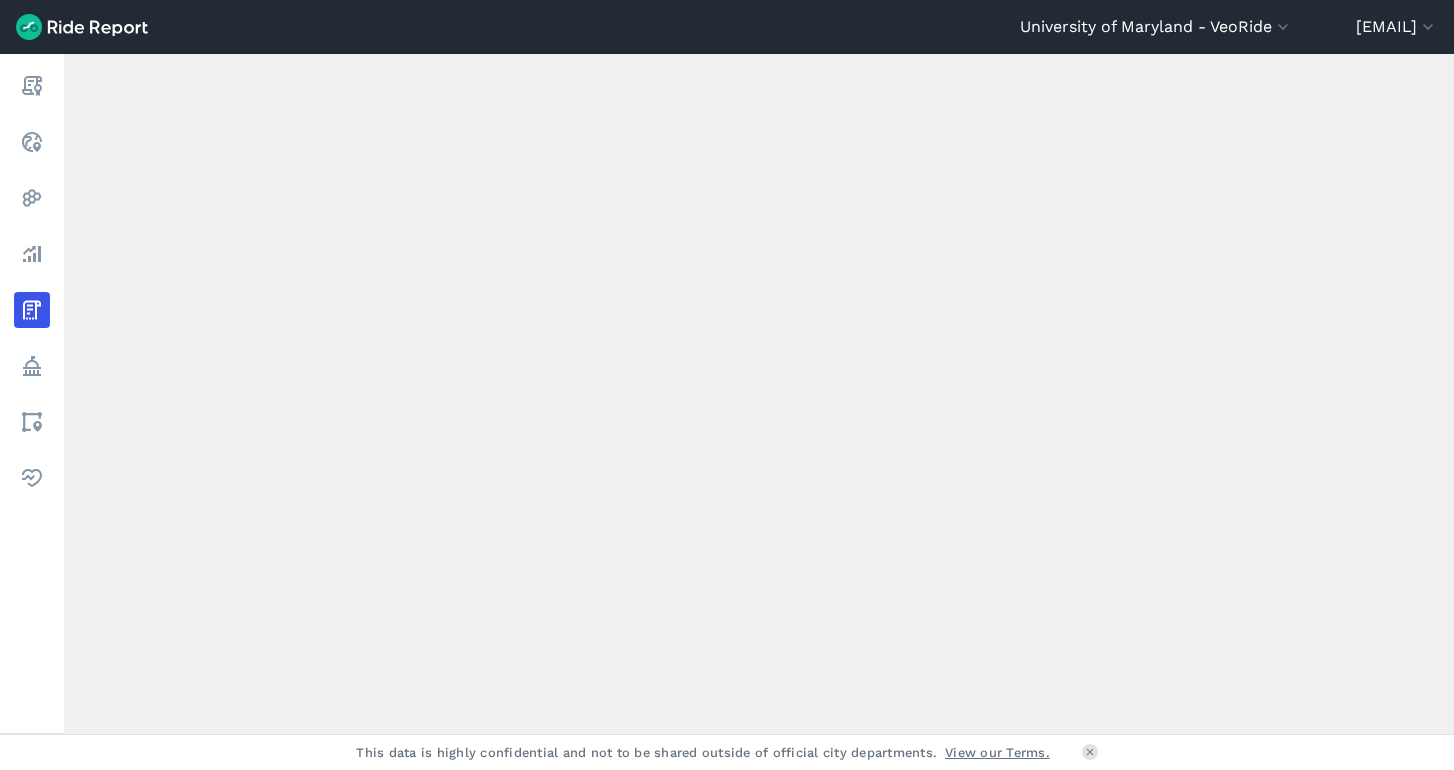 scroll, scrollTop: 0, scrollLeft: 0, axis: both 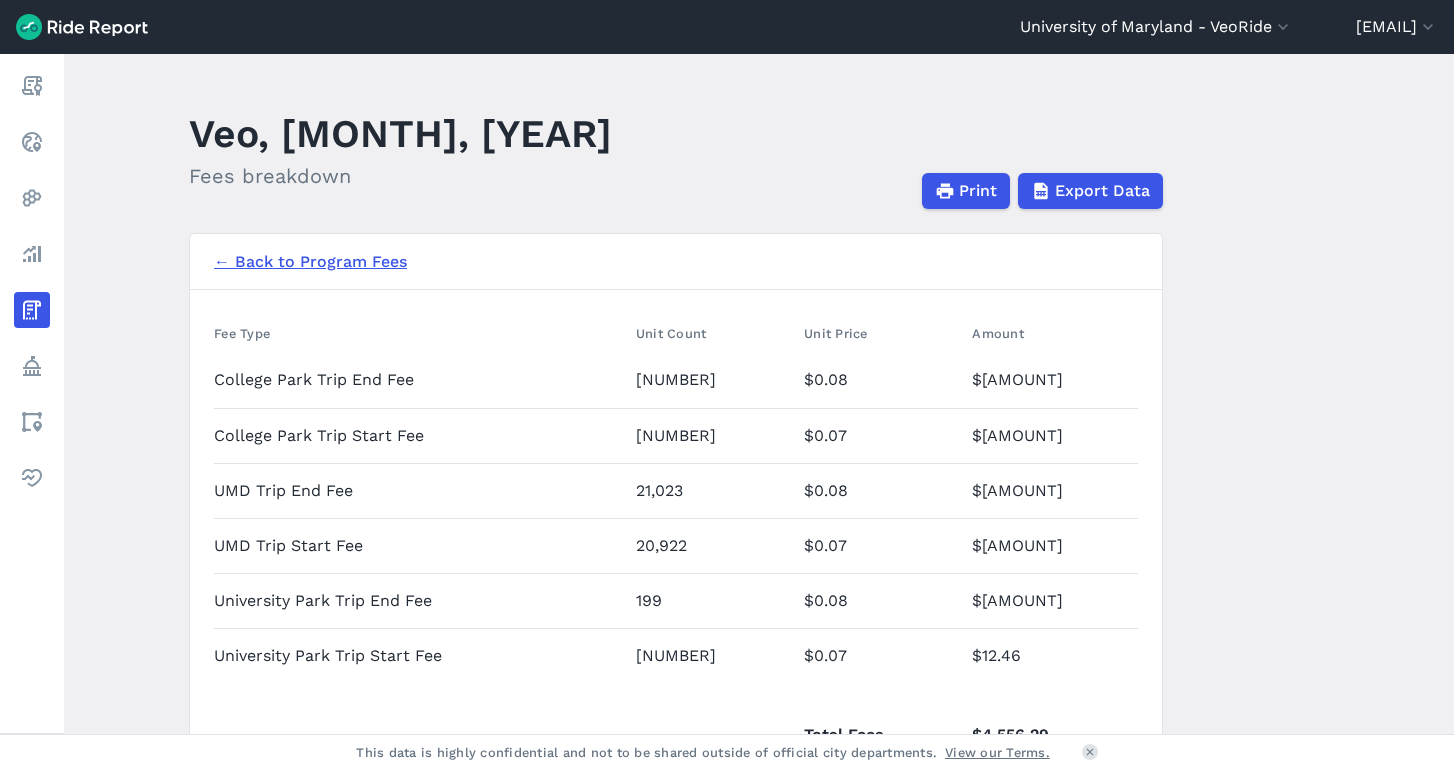 click on "← Back to Program Fees" at bounding box center (310, 262) 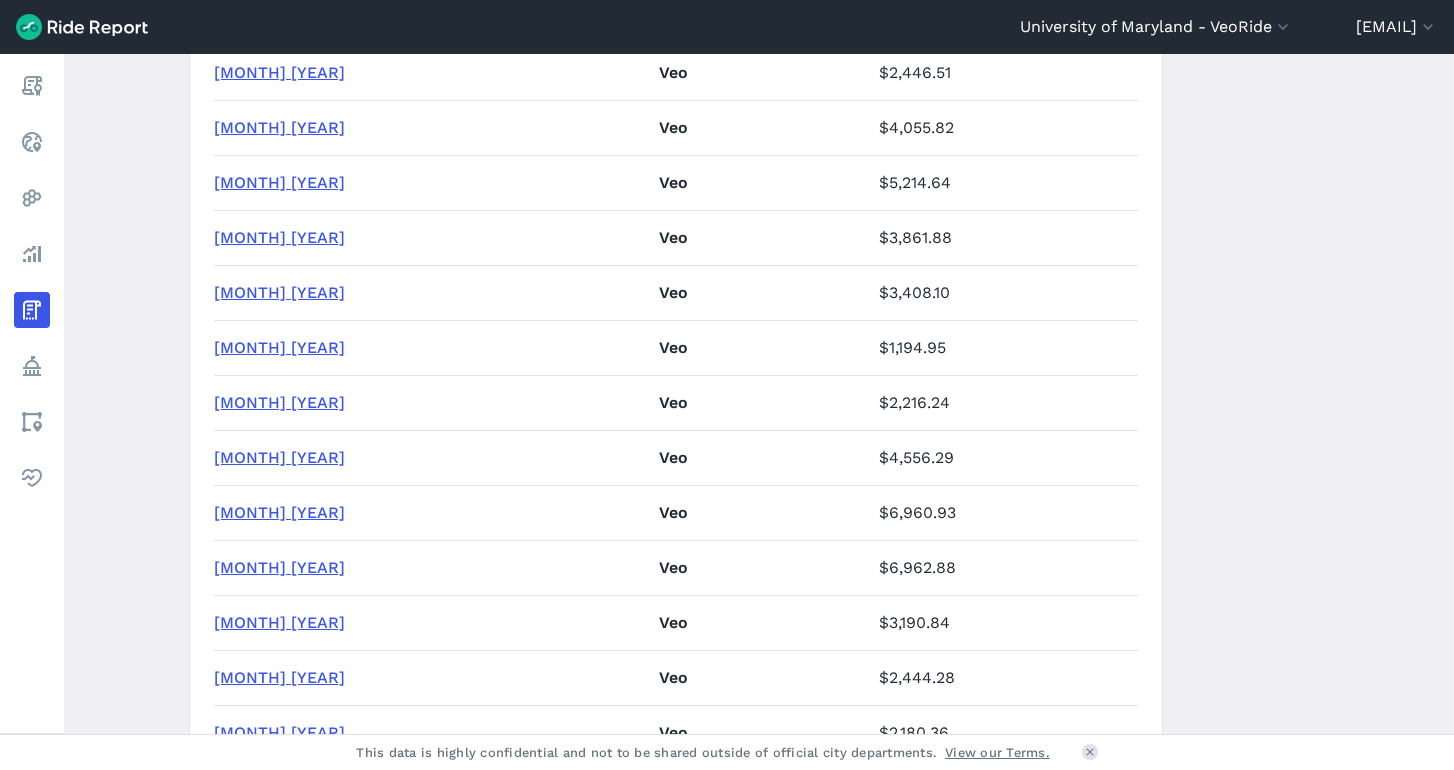 scroll, scrollTop: 663, scrollLeft: 0, axis: vertical 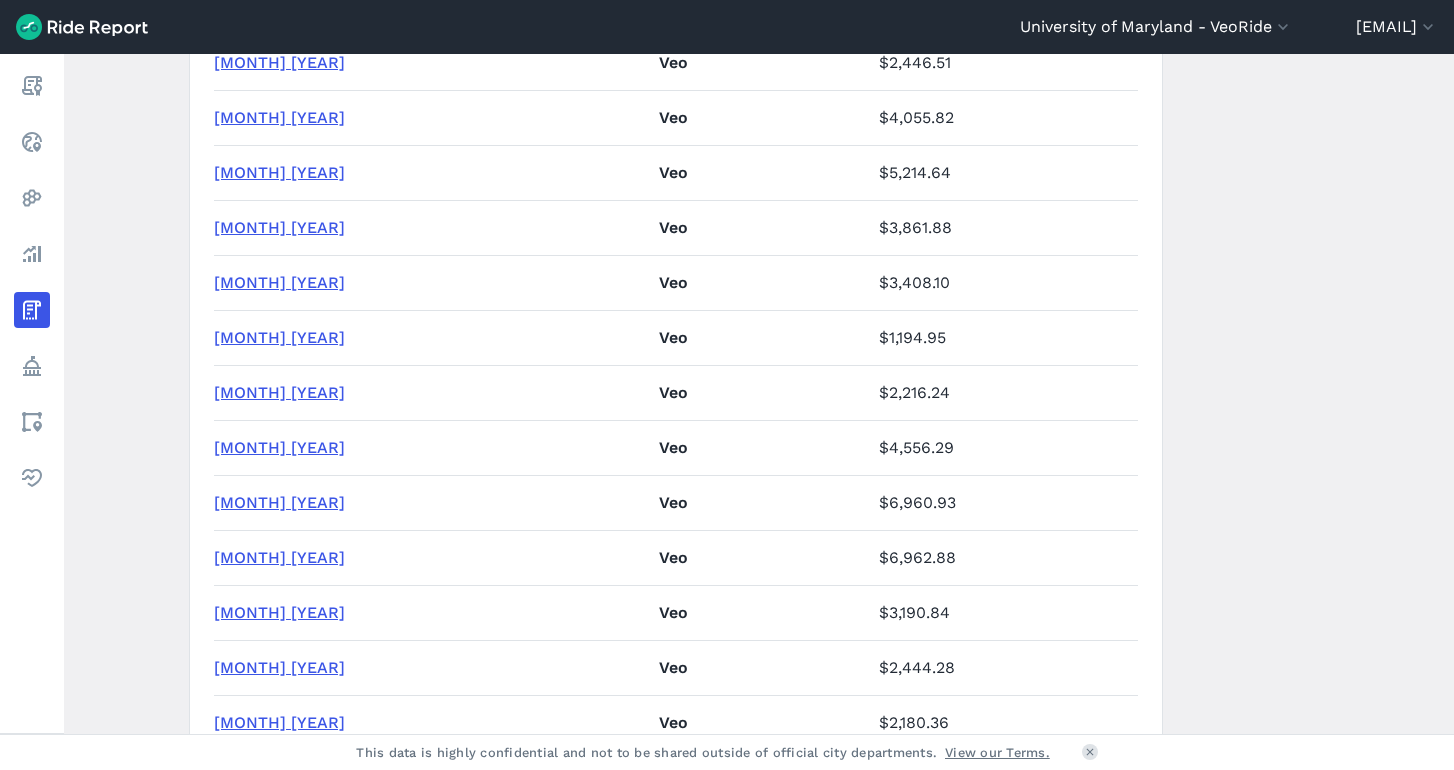 click on "[MONTH] [YEAR]" at bounding box center [279, 502] 